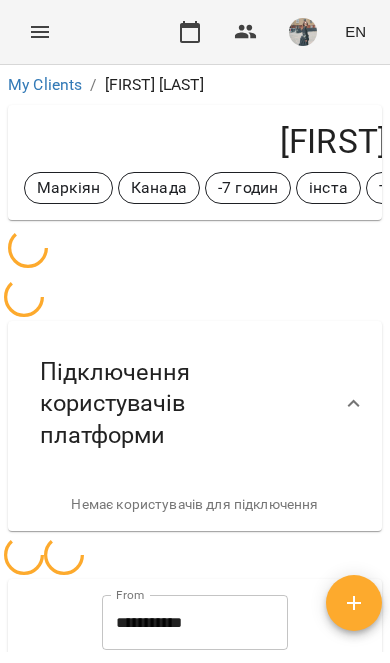 scroll, scrollTop: 0, scrollLeft: 0, axis: both 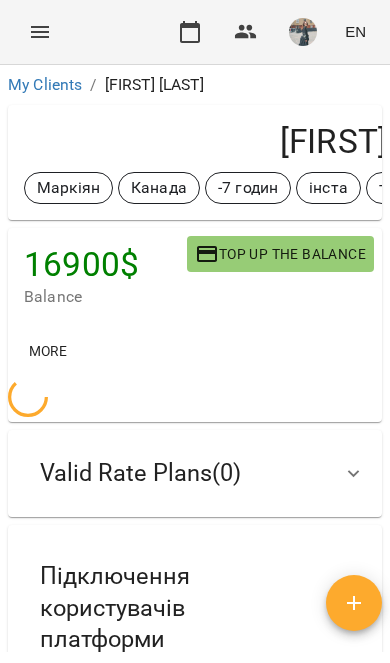 click at bounding box center (40, 32) 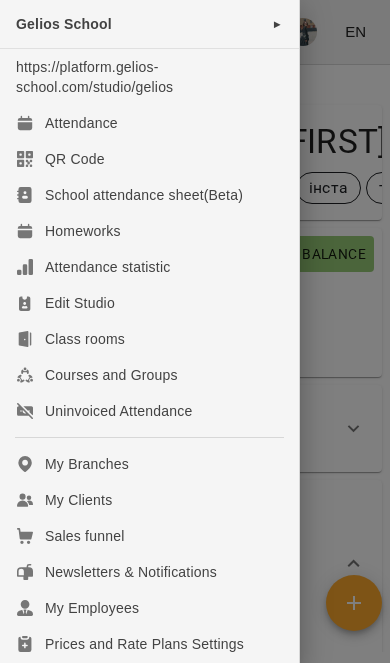 click on "My Clients" at bounding box center (149, 500) 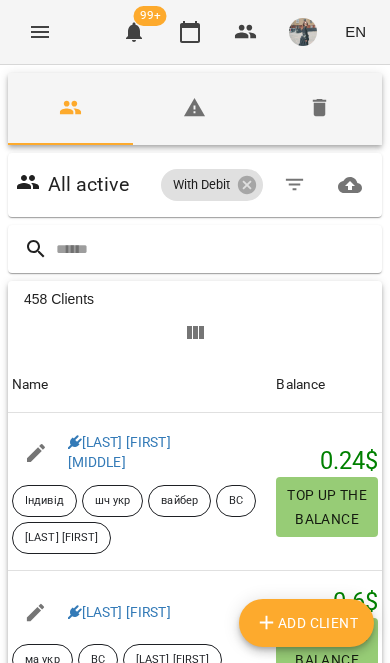 click at bounding box center [215, 249] 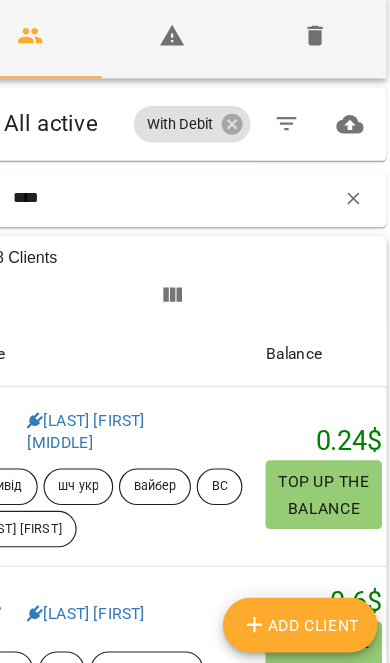 type on "****" 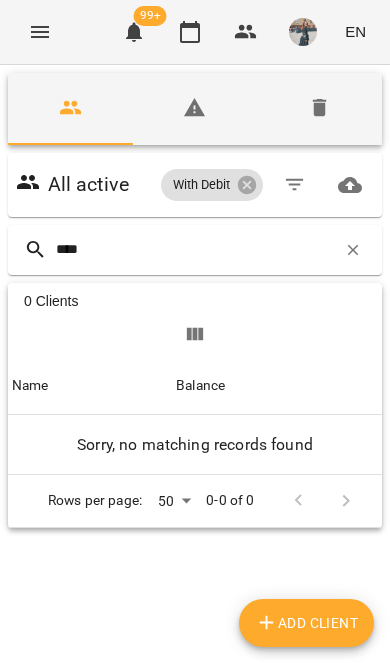 click on "Deleted clients" at bounding box center (319, 109) 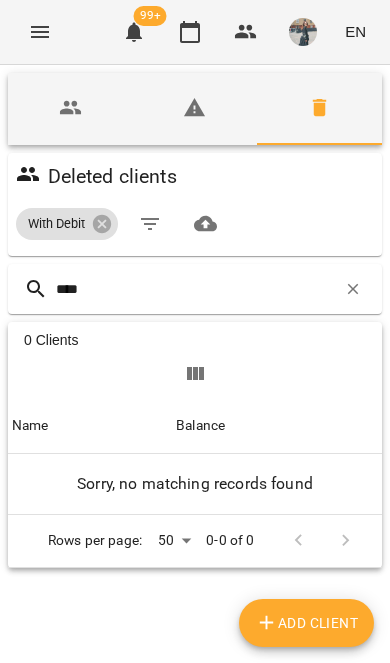 click on "All active" at bounding box center (70, 111) 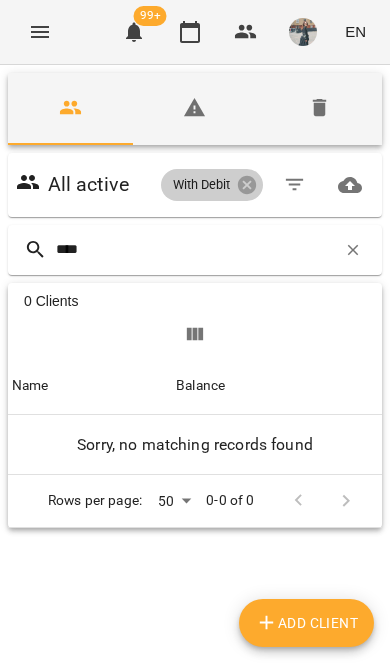 click 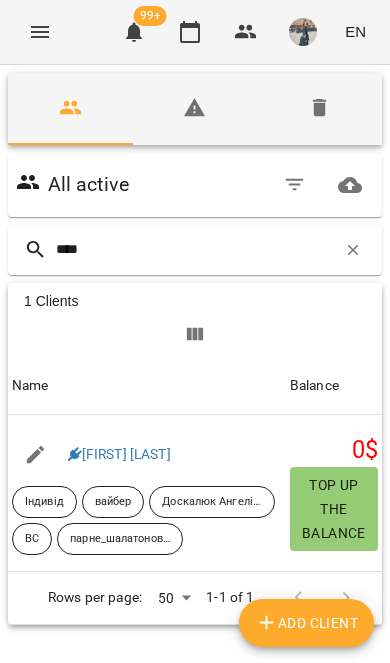 click on "[FIRST] [LAST]" at bounding box center (119, 454) 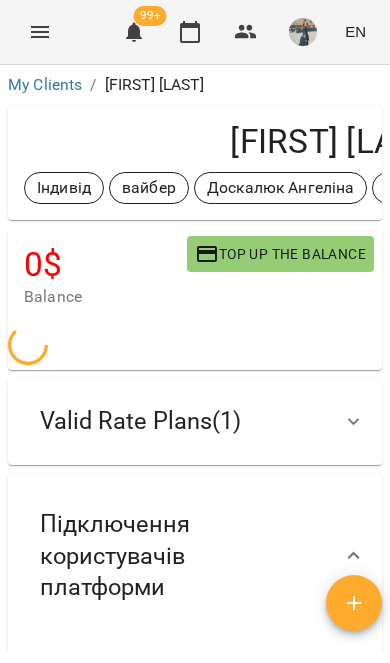 scroll, scrollTop: 494, scrollLeft: 0, axis: vertical 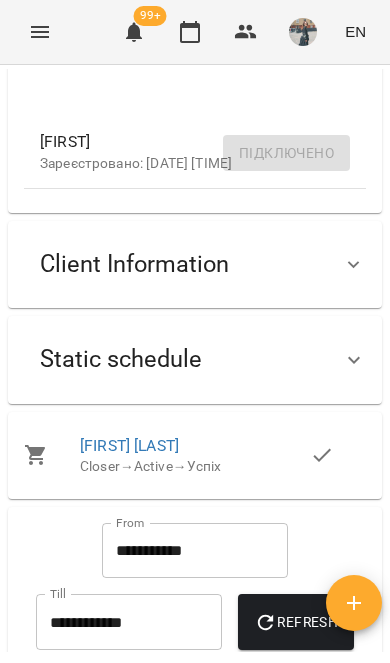 click 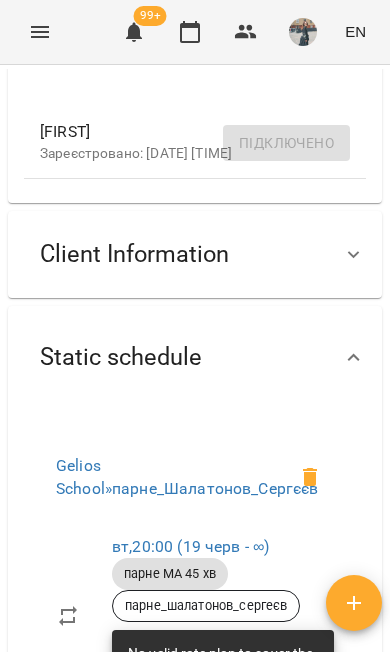 scroll, scrollTop: 558, scrollLeft: 0, axis: vertical 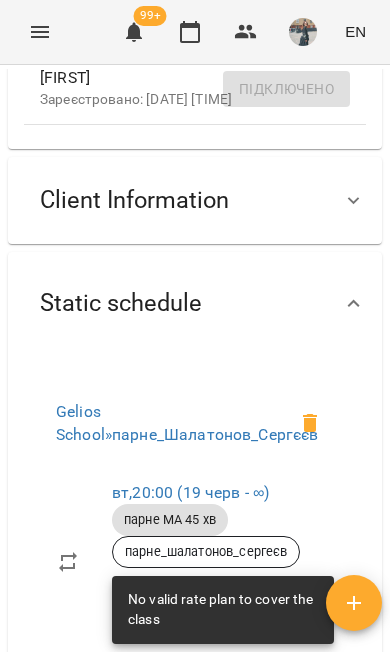 click at bounding box center [310, 423] 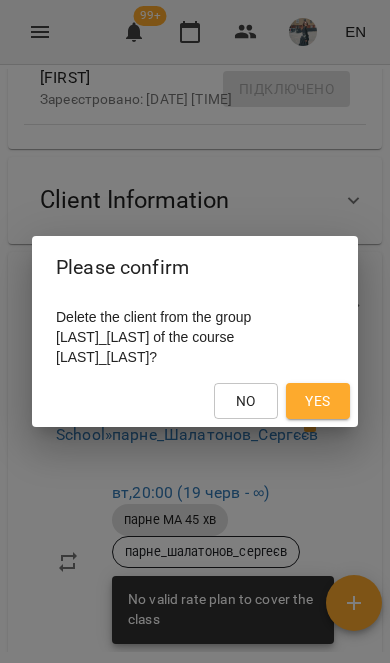 click on "Yes" at bounding box center (317, 401) 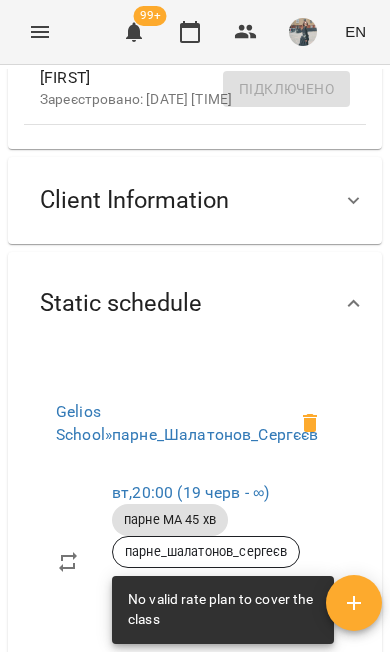 click 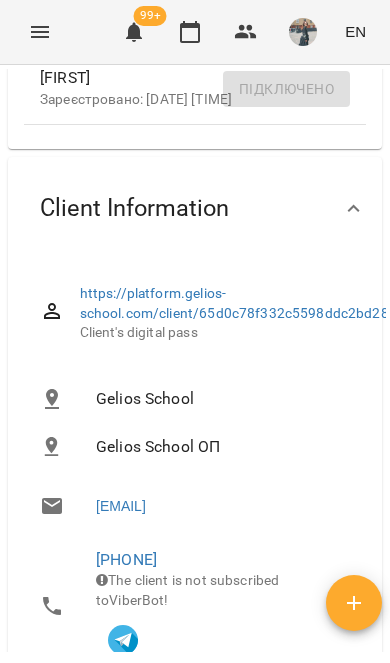 scroll, scrollTop: 764, scrollLeft: 0, axis: vertical 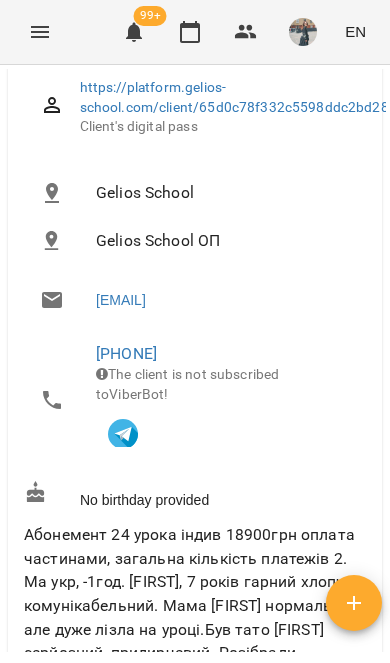 click 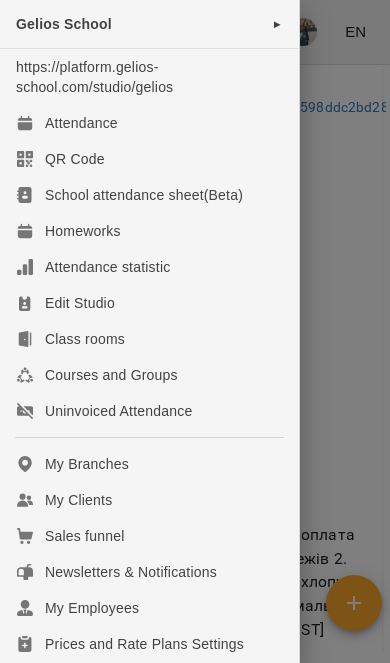 click on "Sales funnel" at bounding box center (149, 536) 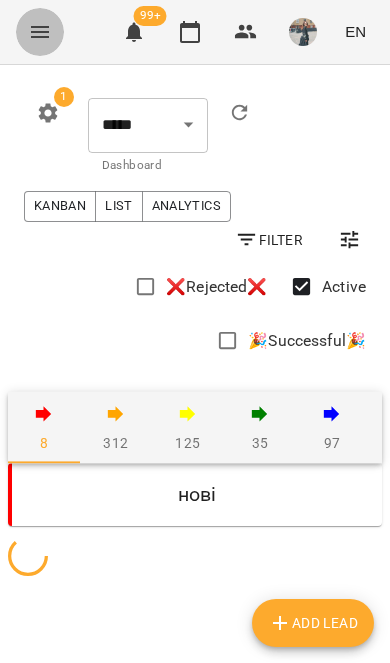 click at bounding box center (40, 32) 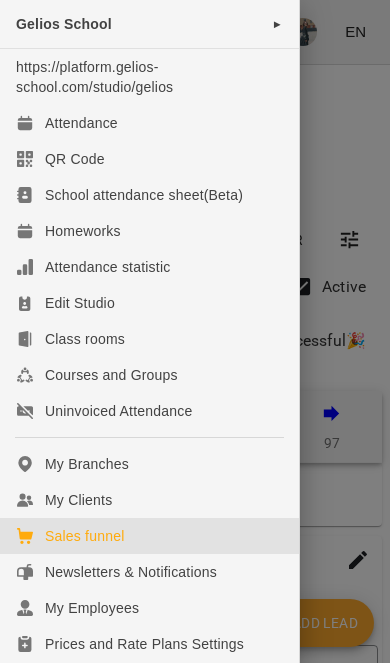 click on "My Clients" at bounding box center (149, 500) 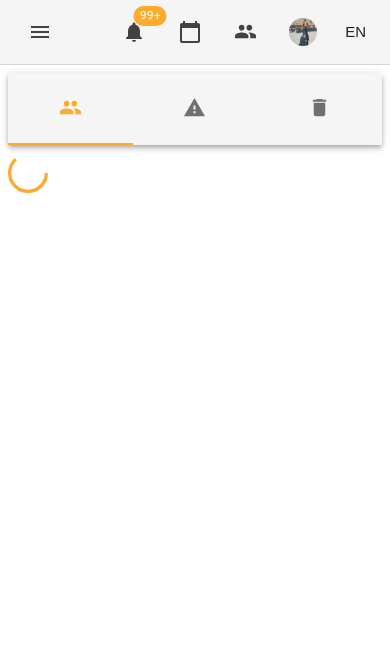 click on "Deleted clients" at bounding box center (319, 111) 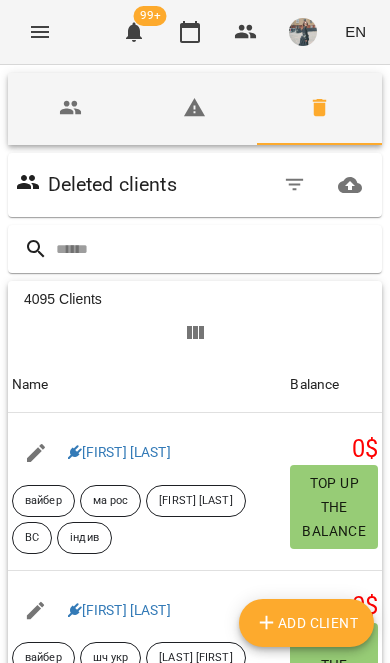 click at bounding box center [215, 249] 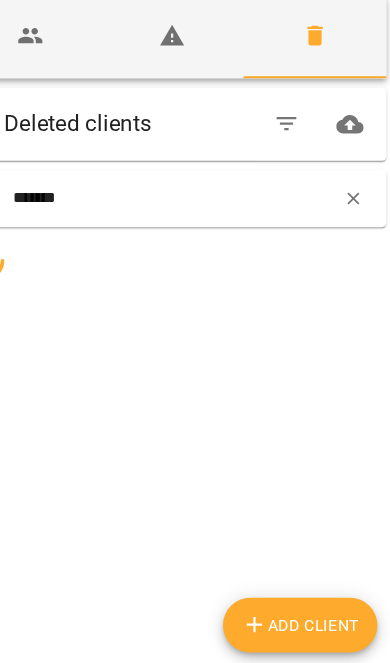 type on "*******" 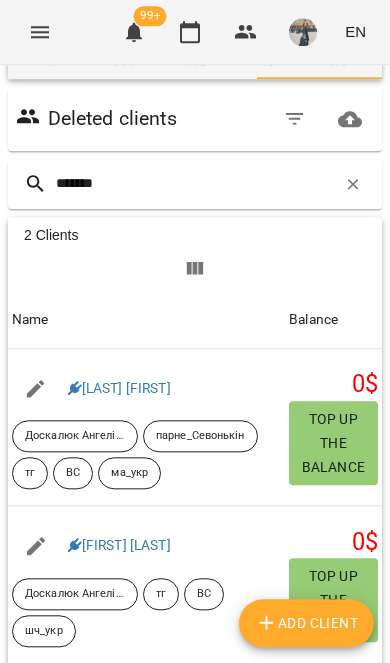 click at bounding box center (36, 389) 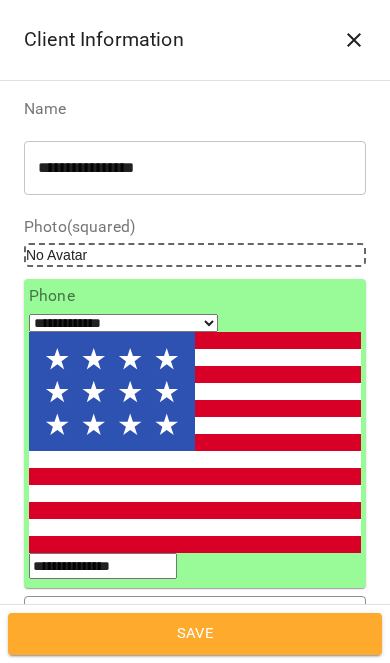 click on "**********" at bounding box center [195, 712] 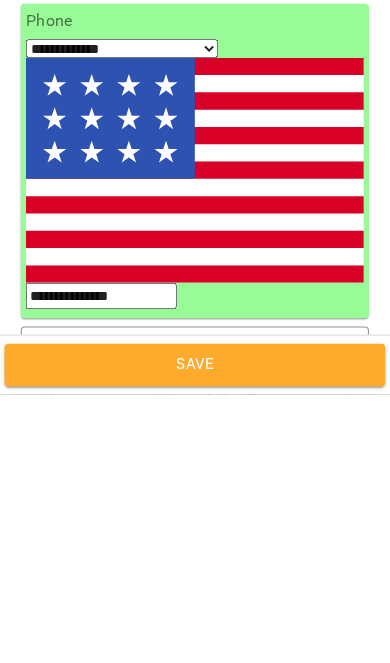 click on "**********" at bounding box center (195, 712) 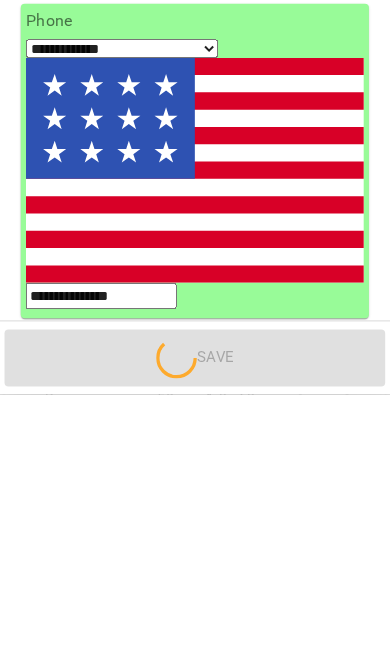 scroll, scrollTop: 119, scrollLeft: 0, axis: vertical 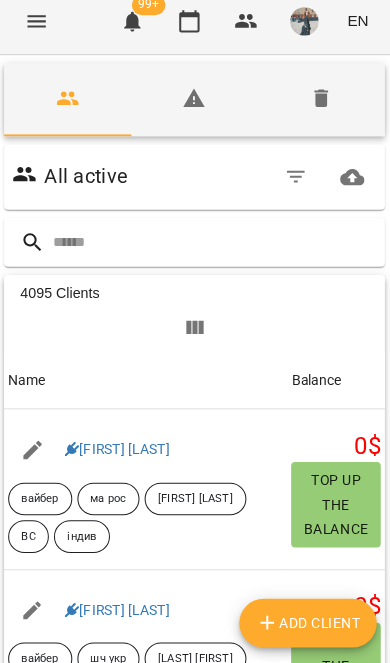 click on "Deleted clients" at bounding box center [319, 109] 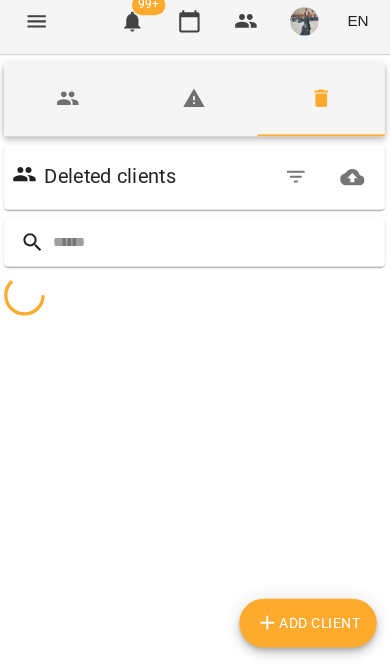 click on "Deleted clients" at bounding box center (319, 111) 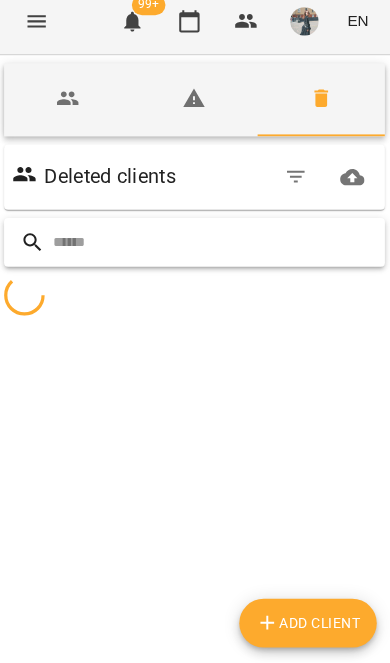 click at bounding box center (215, 249) 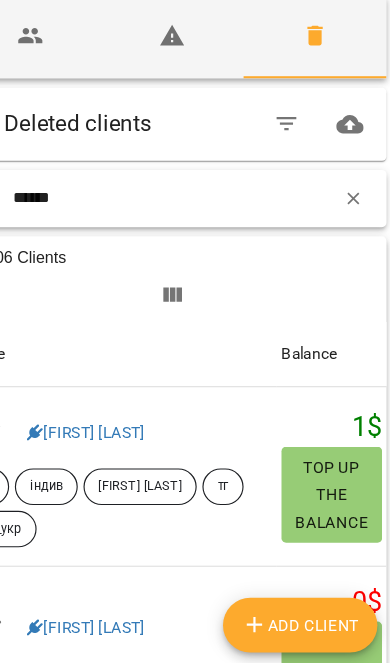 type on "******" 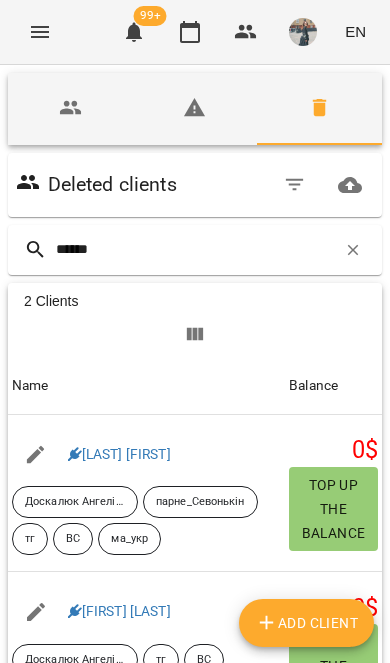 click 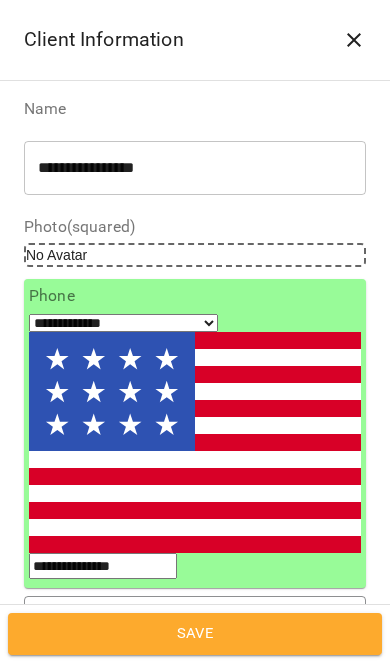 click on "**********" at bounding box center [195, 712] 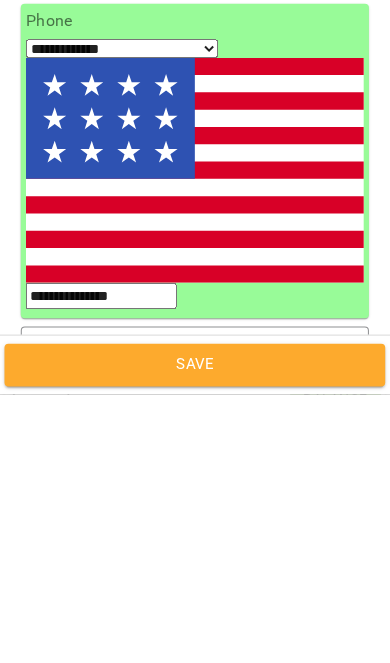 click on "**********" at bounding box center [195, 712] 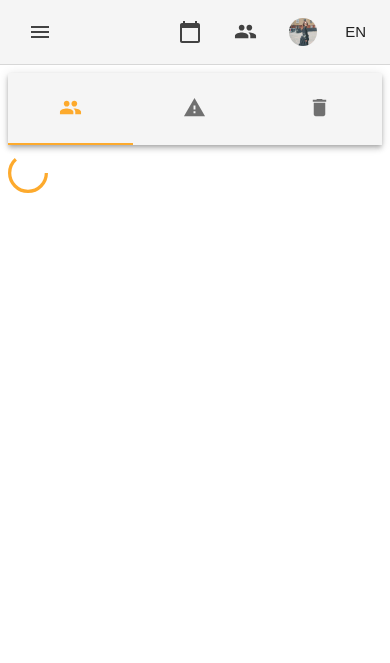 scroll, scrollTop: 0, scrollLeft: 0, axis: both 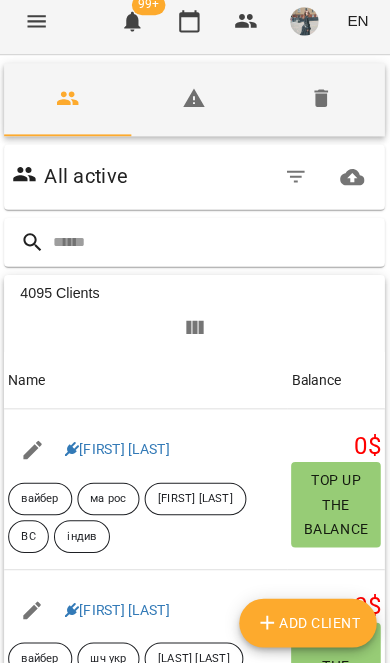 click at bounding box center (215, 249) 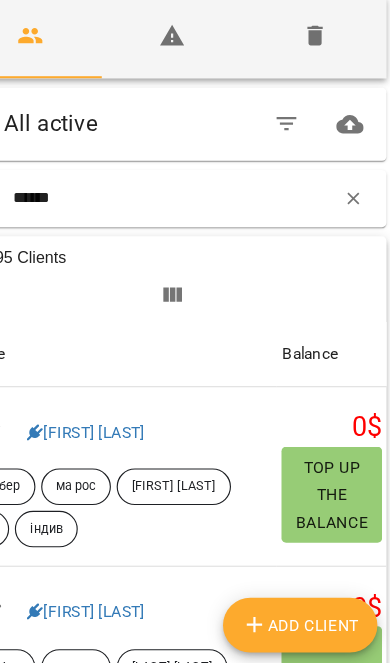 type on "******" 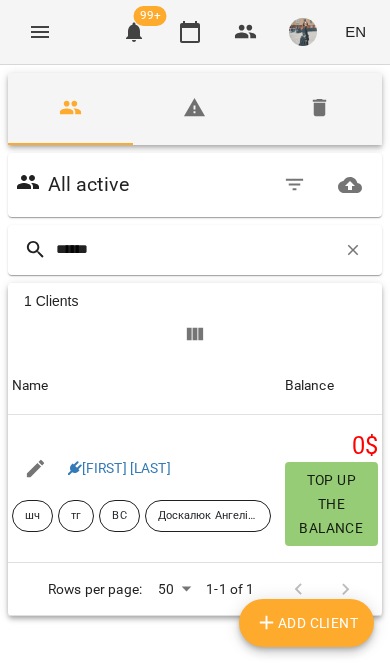 click 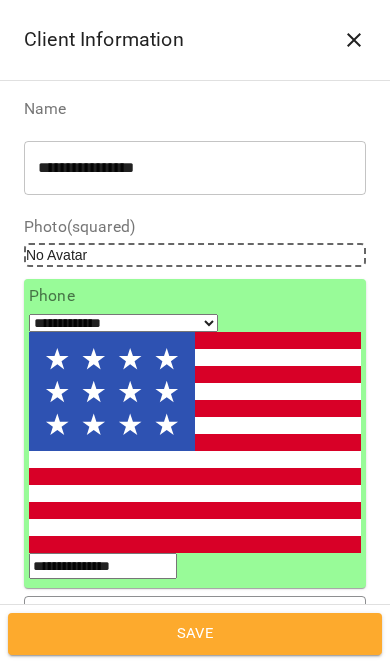 click on "**********" at bounding box center [195, 712] 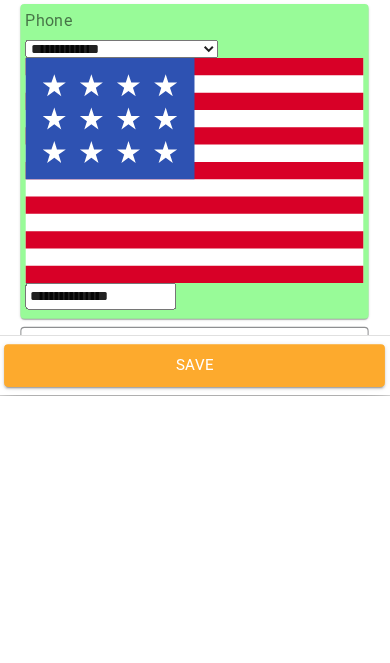 click on "**********" at bounding box center [195, 712] 